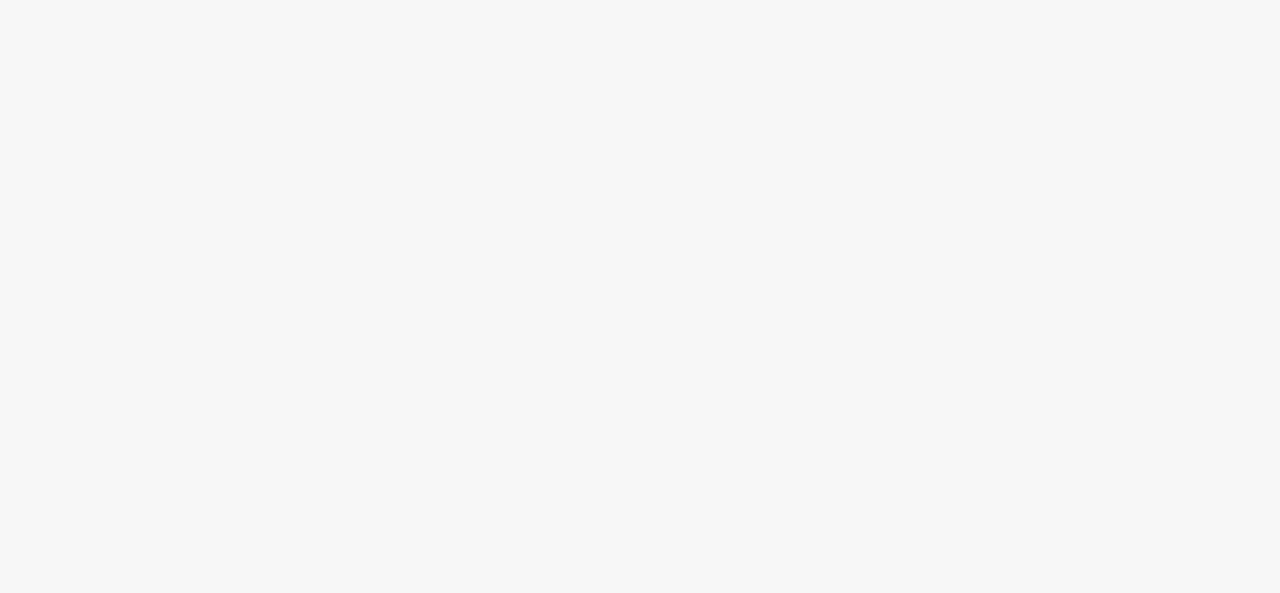 scroll, scrollTop: 0, scrollLeft: 0, axis: both 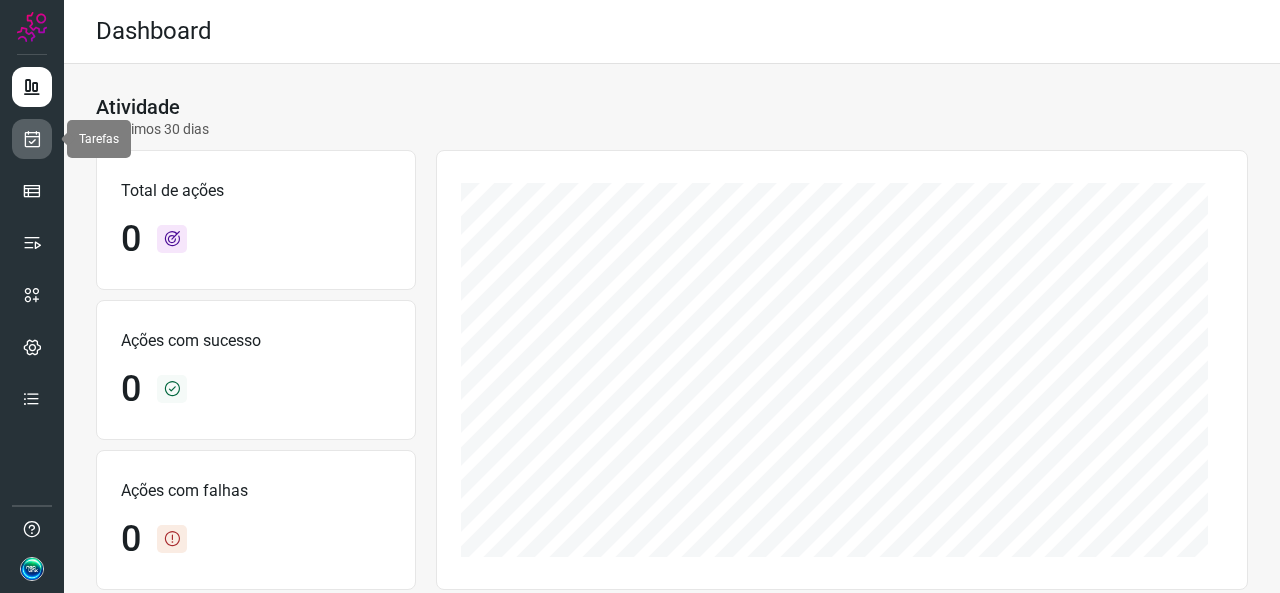 click at bounding box center (32, 139) 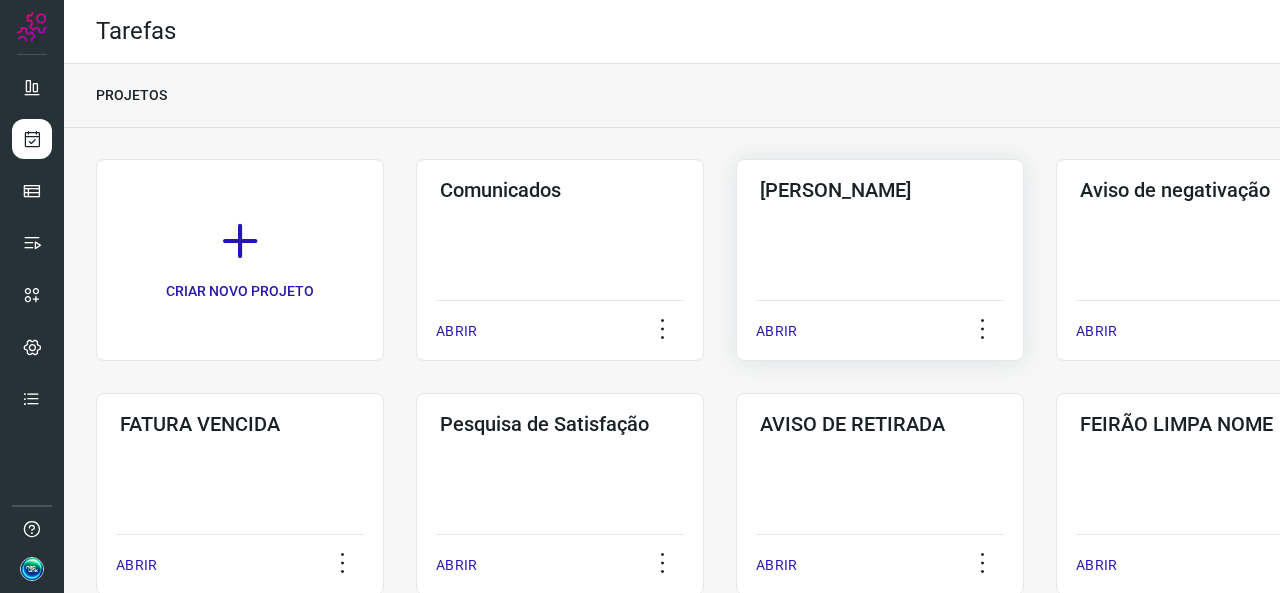 click on "Pós Serviço  ABRIR" 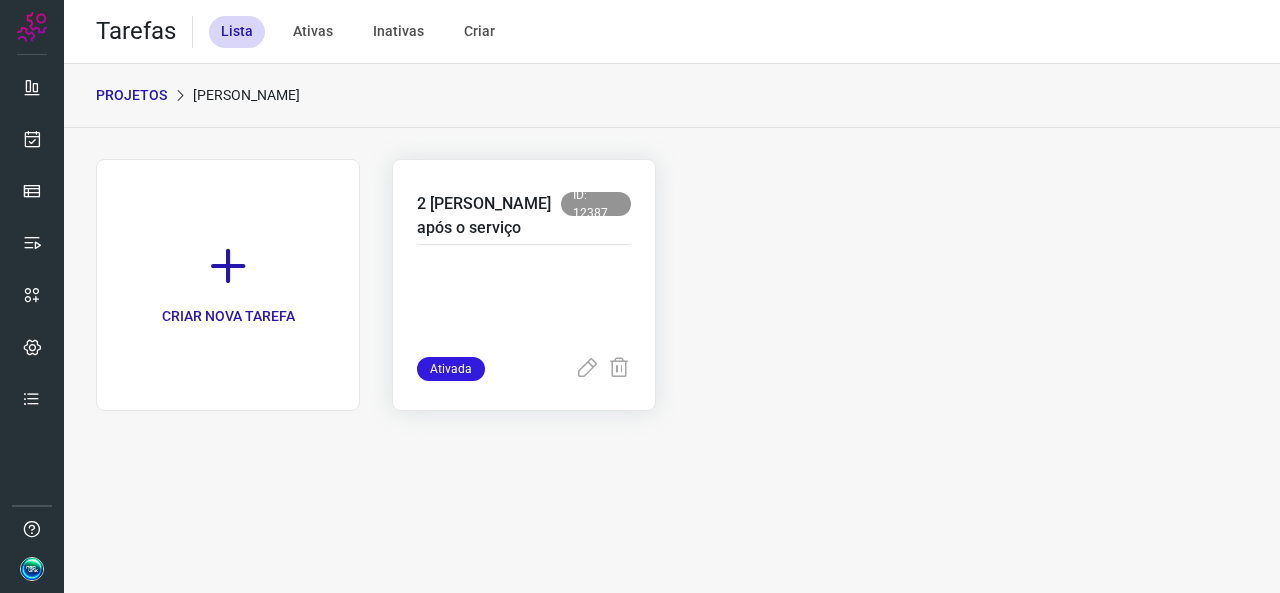 click at bounding box center (524, 307) 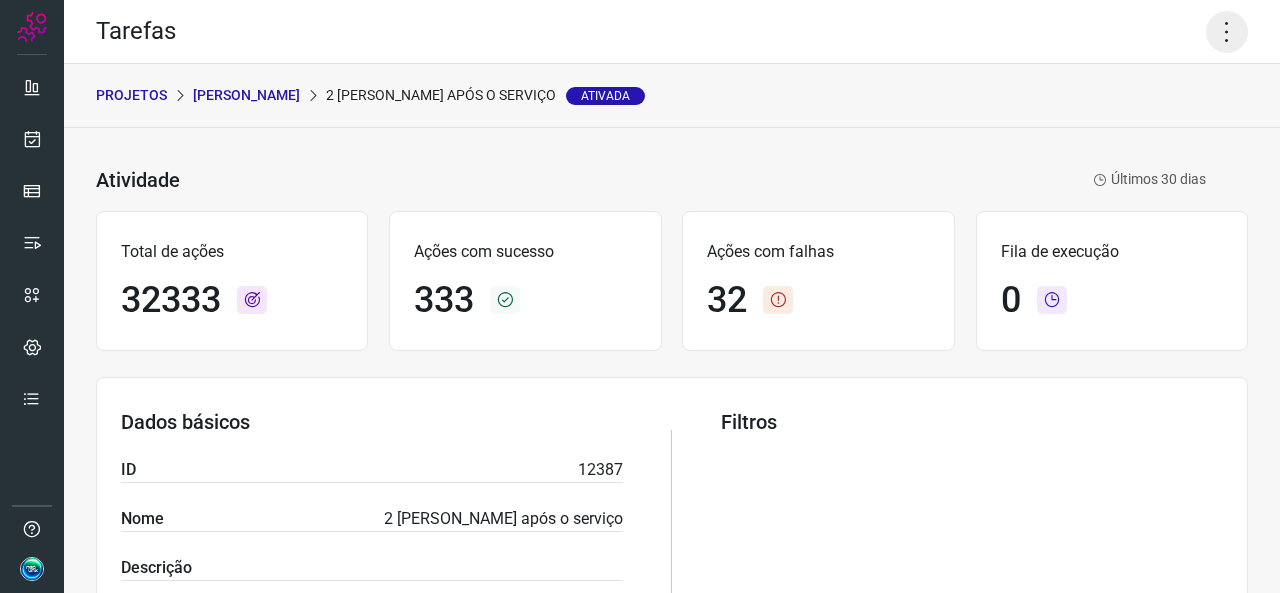 click 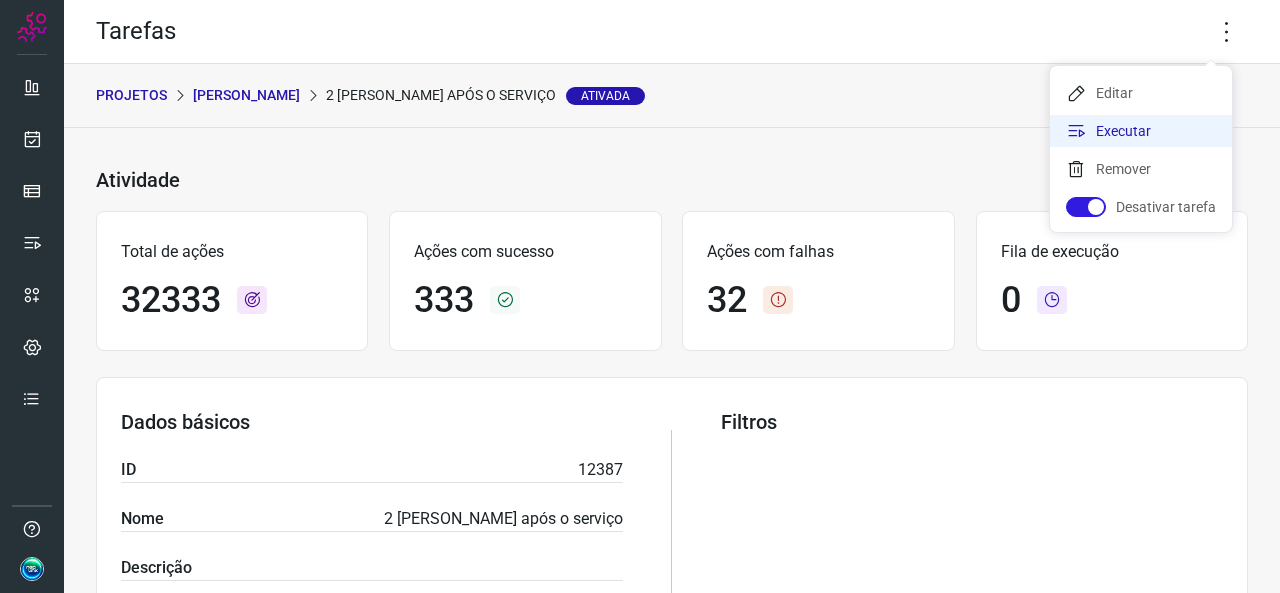 click on "Executar" 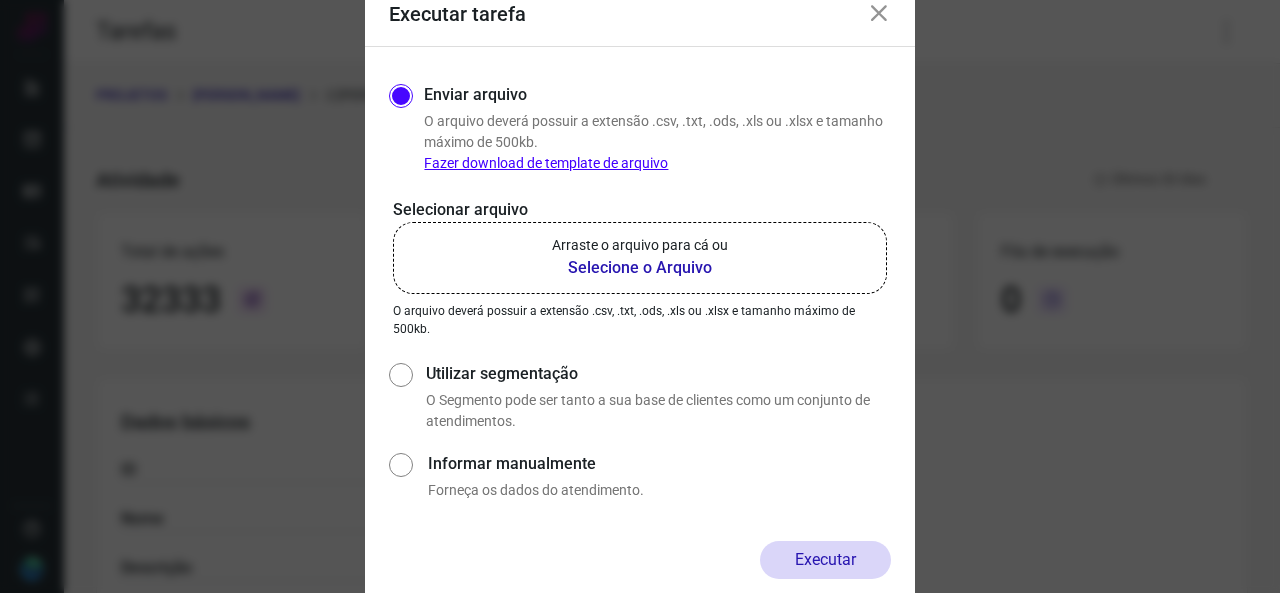 click on "Selecione o Arquivo" at bounding box center [640, 268] 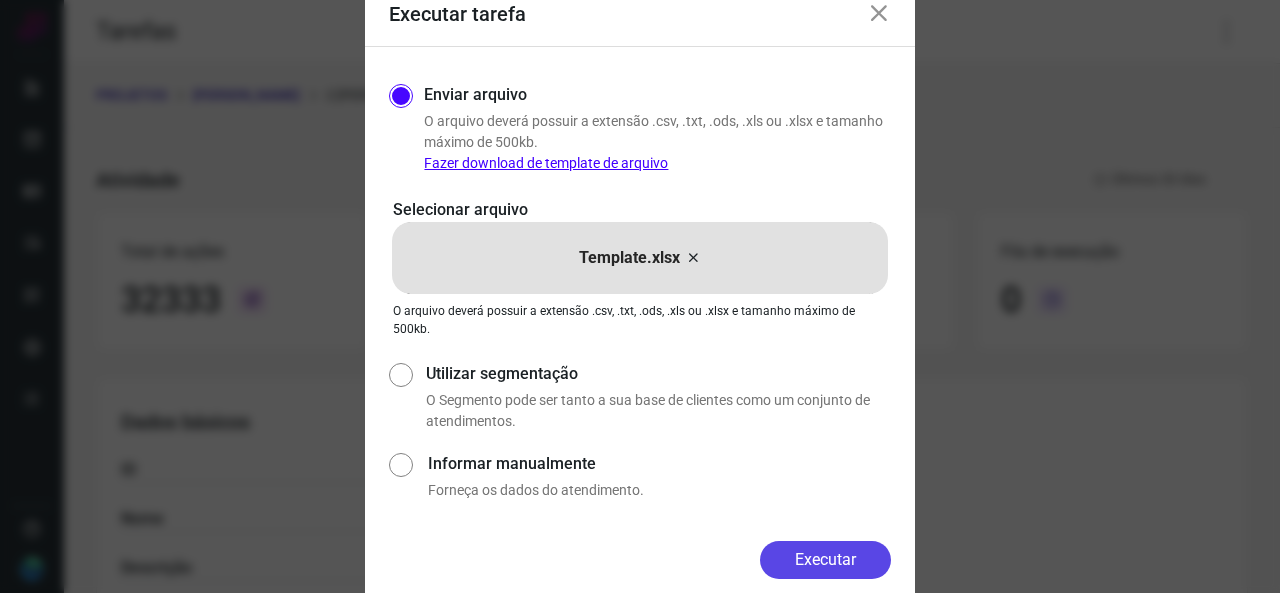 click on "Executar" at bounding box center [825, 560] 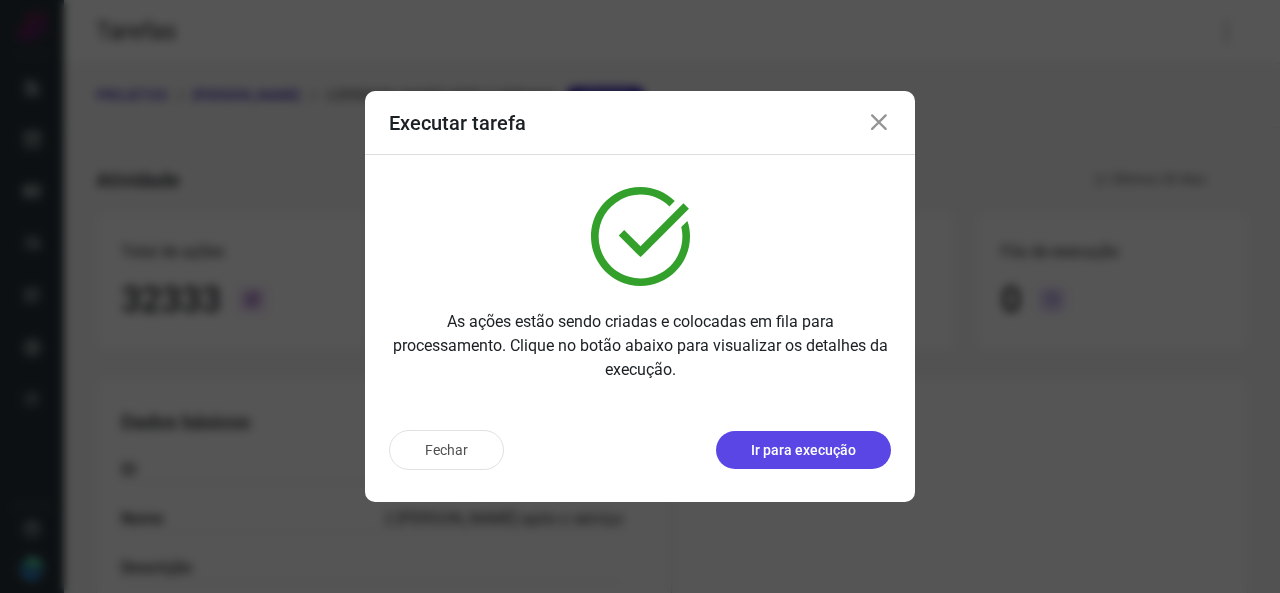 click on "Ir para execução" at bounding box center [803, 450] 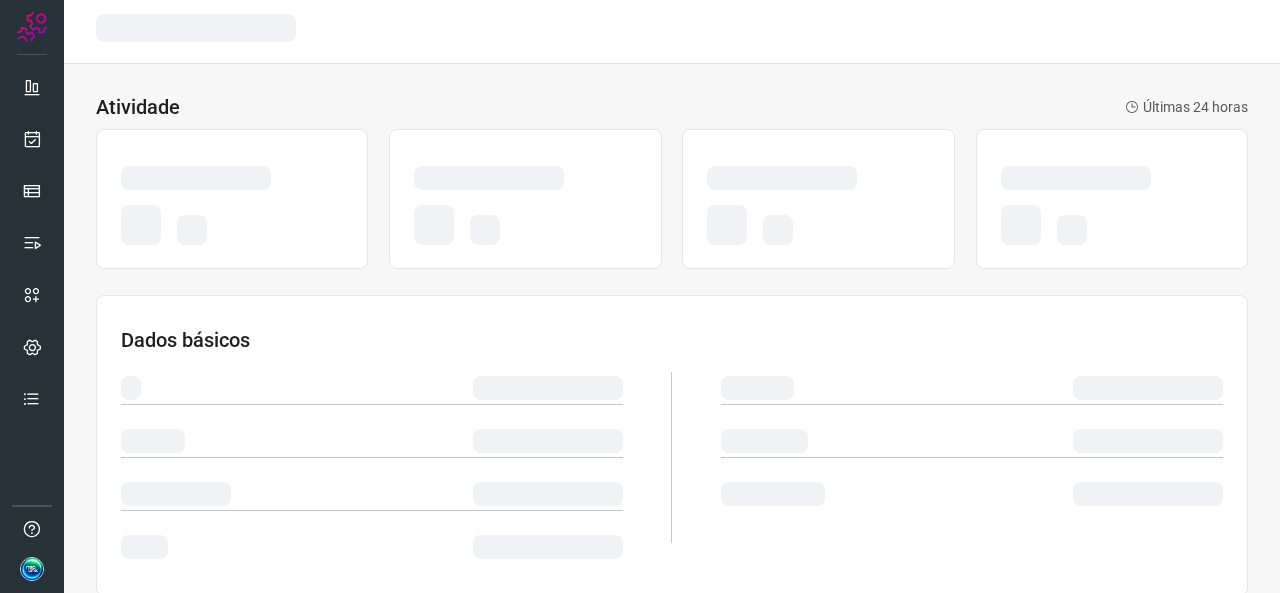 scroll, scrollTop: 0, scrollLeft: 0, axis: both 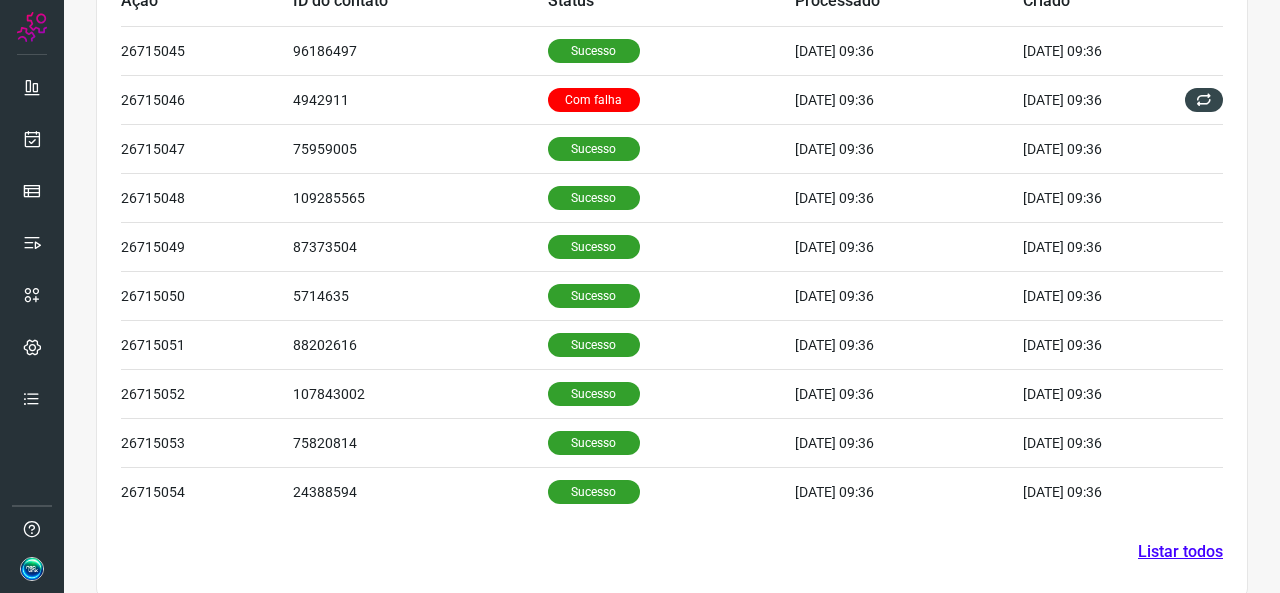 click on "Listar todos" at bounding box center (1180, 552) 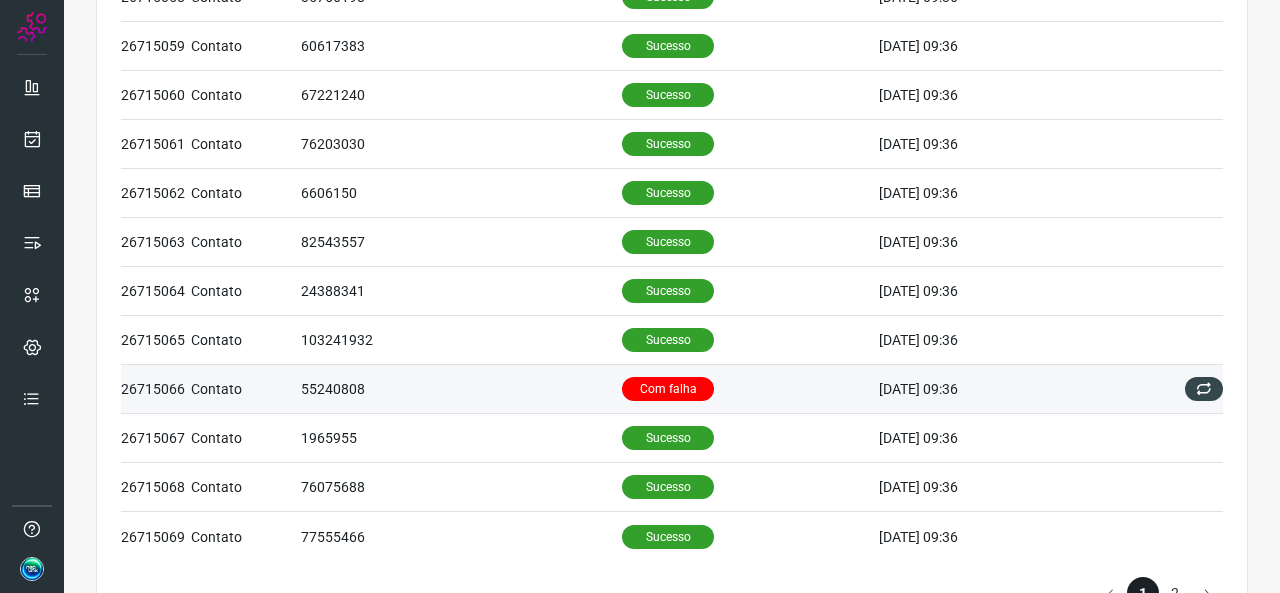 scroll, scrollTop: 924, scrollLeft: 0, axis: vertical 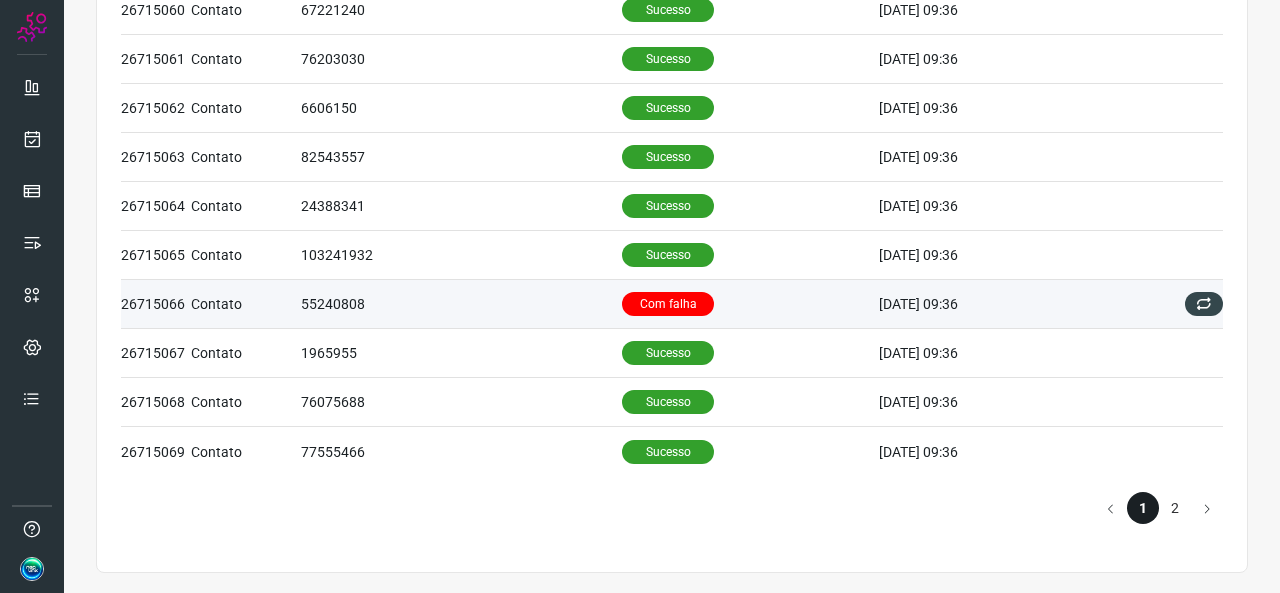 click on "Com falha" at bounding box center [750, 304] 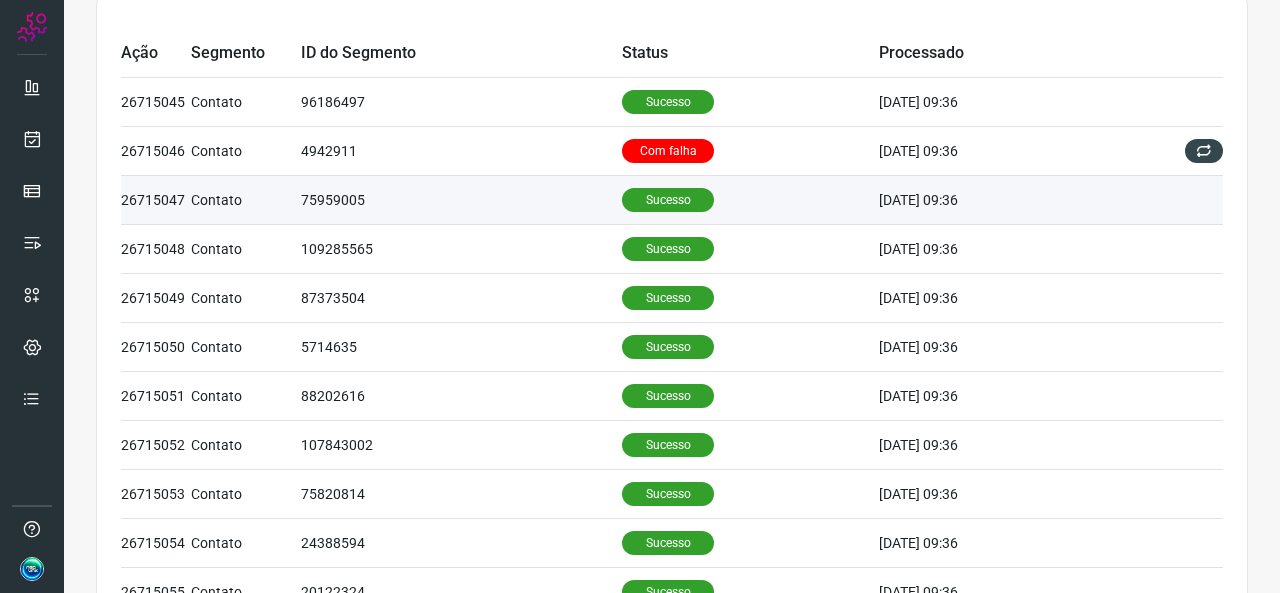 scroll, scrollTop: 0, scrollLeft: 0, axis: both 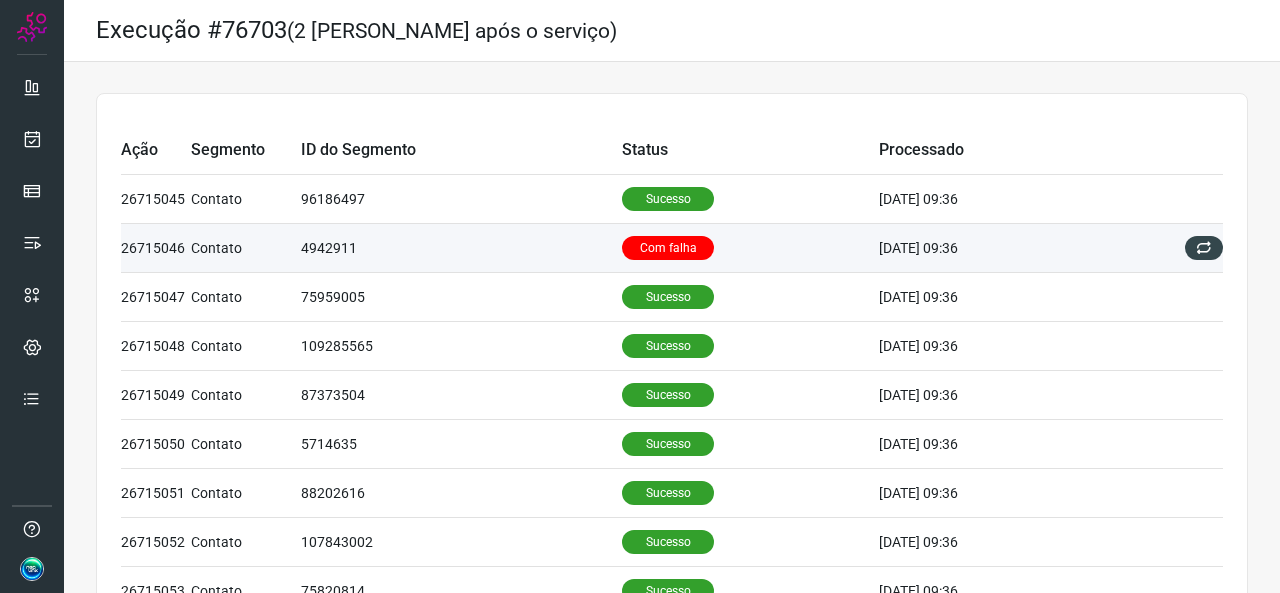 click on "Com falha" at bounding box center (750, 248) 